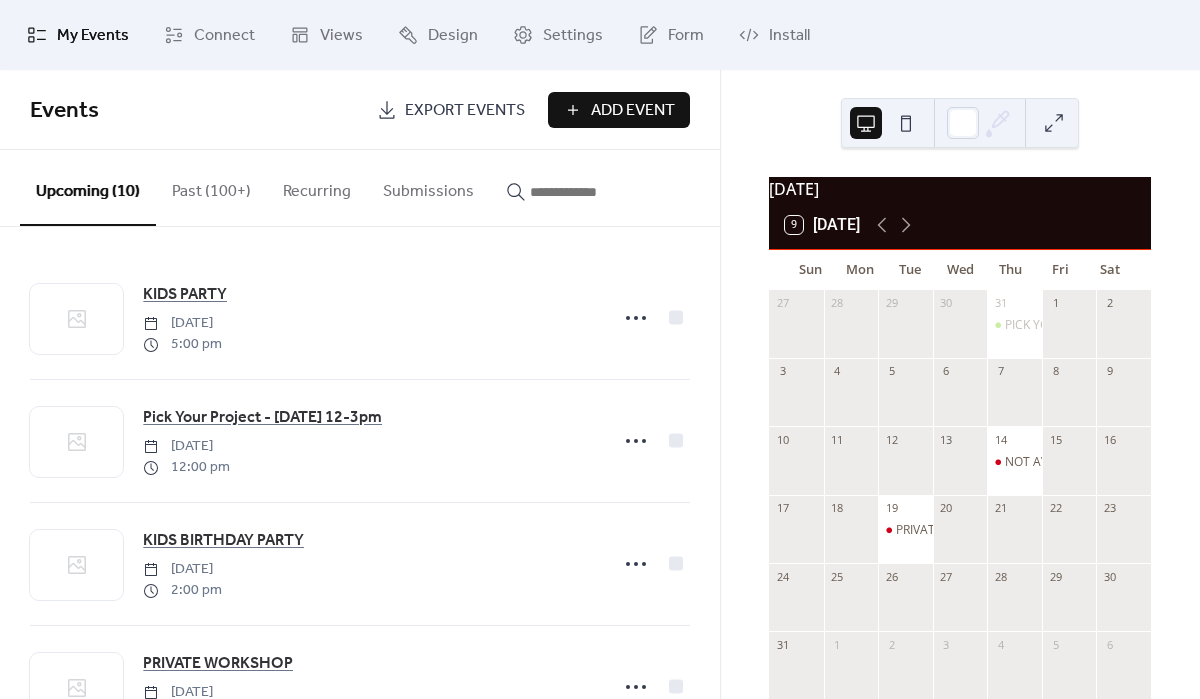 scroll, scrollTop: 0, scrollLeft: 0, axis: both 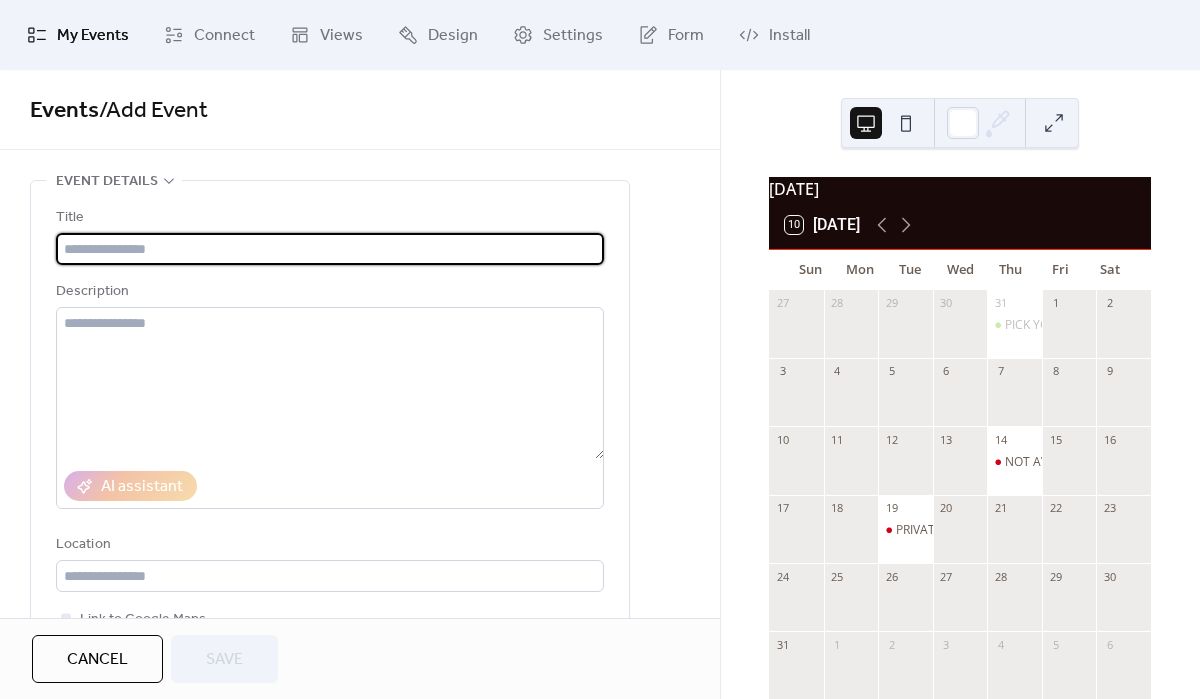 click at bounding box center (330, 249) 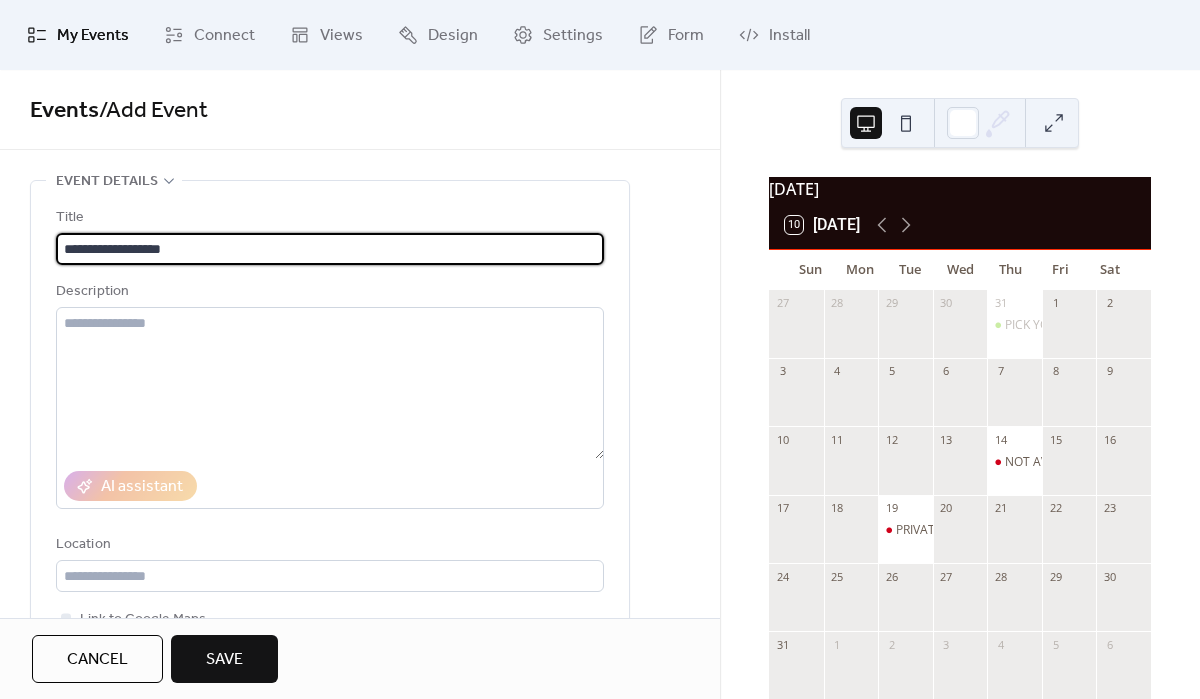 type on "**********" 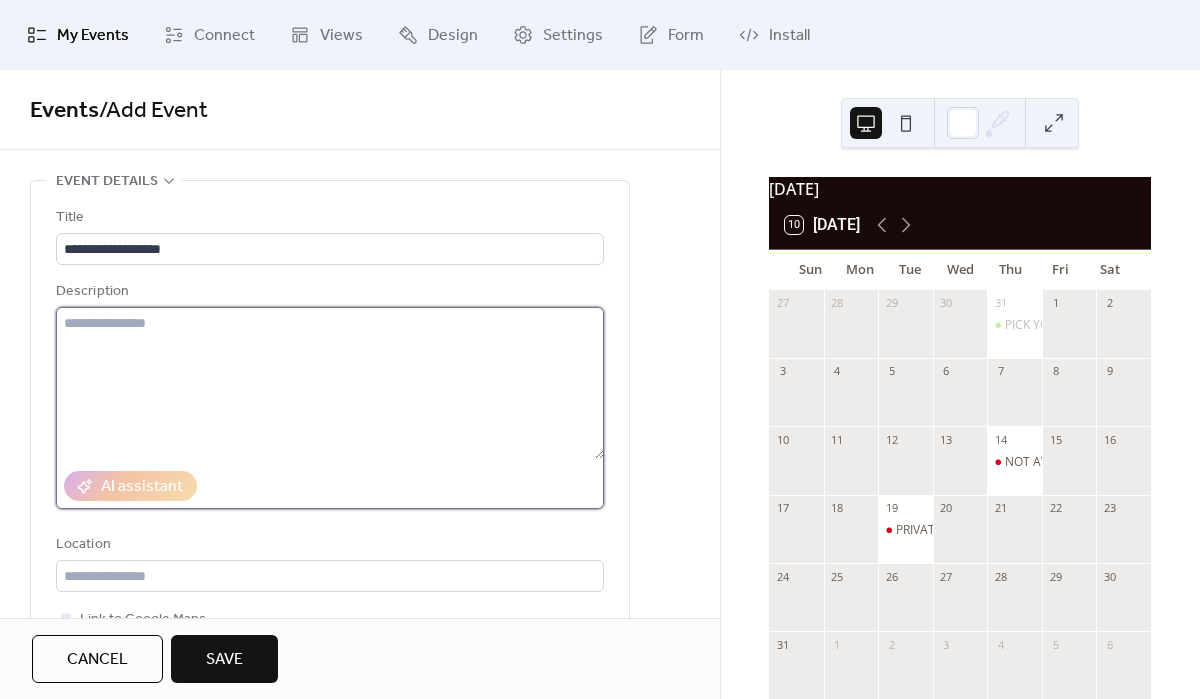 click at bounding box center [330, 383] 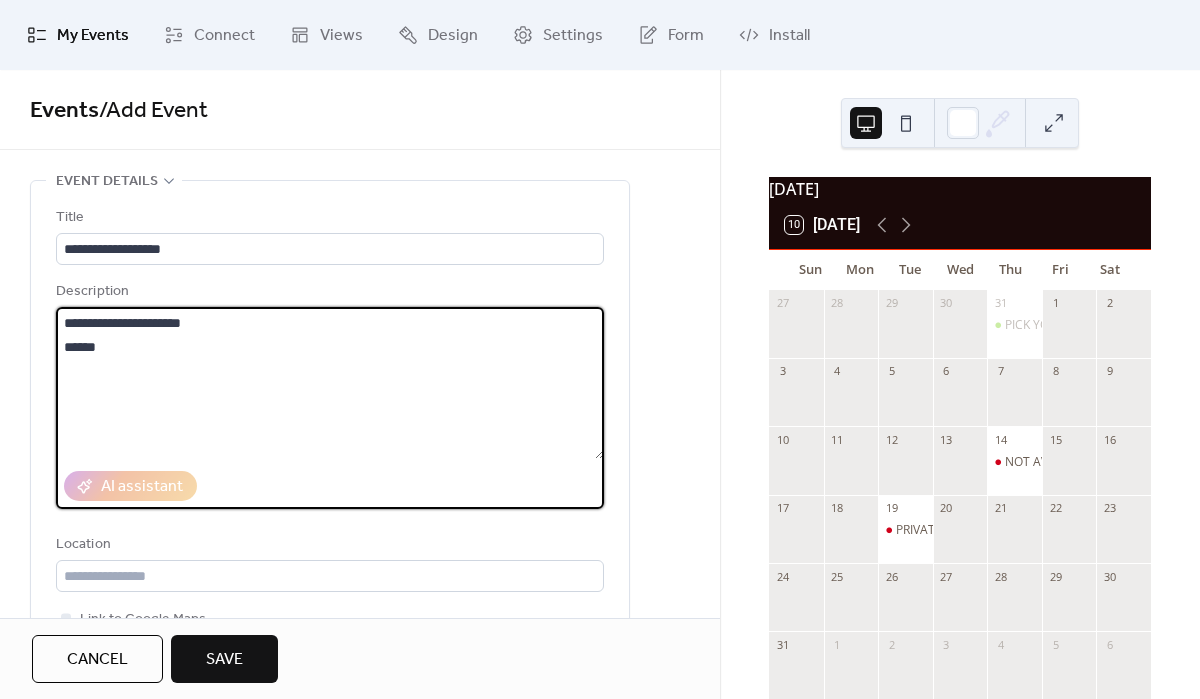 type on "**********" 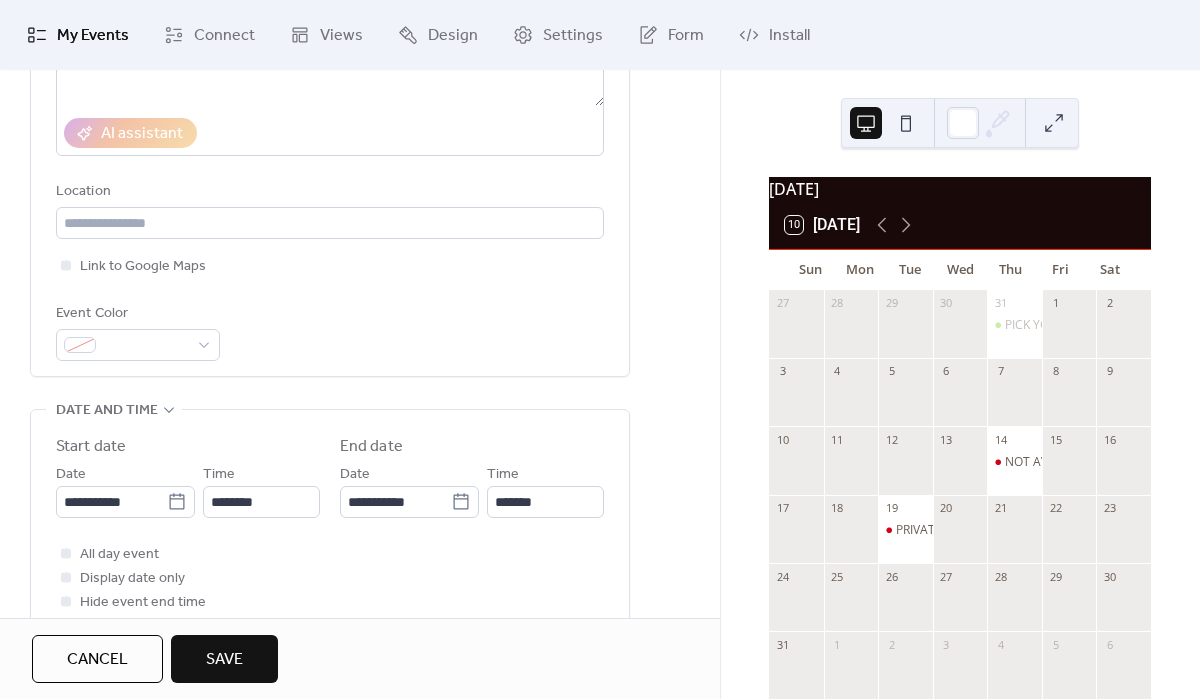 scroll, scrollTop: 360, scrollLeft: 0, axis: vertical 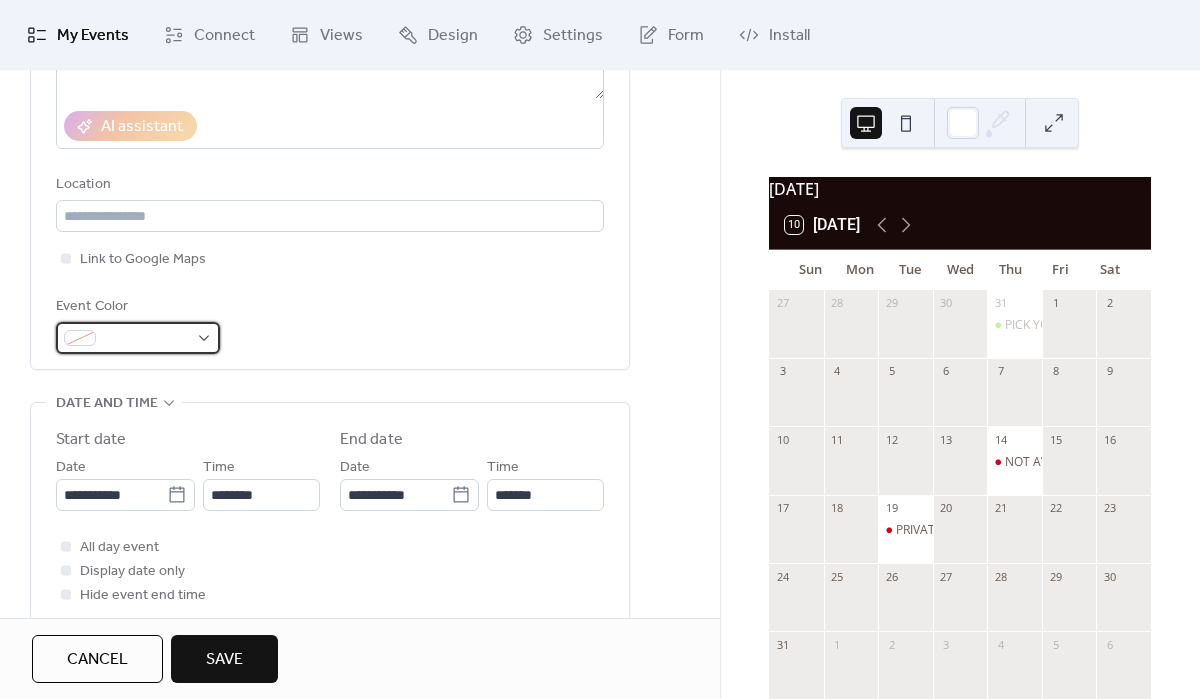 click at bounding box center (138, 338) 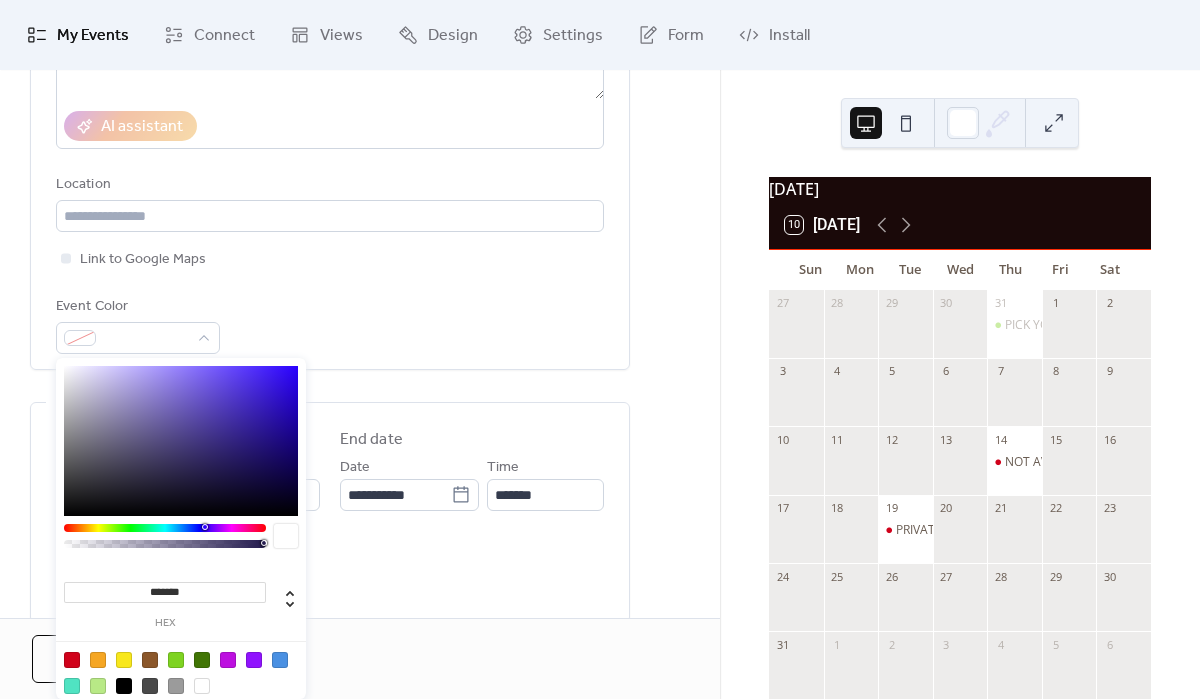 click at bounding box center (72, 660) 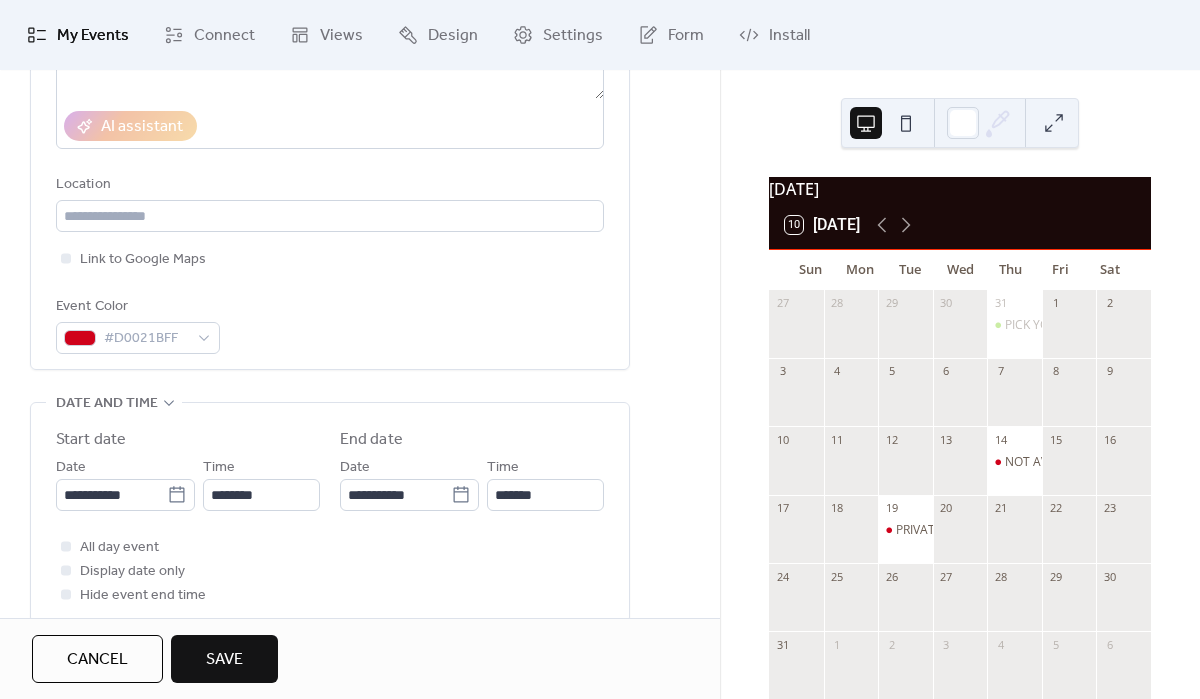 click on "**********" at bounding box center (360, 547) 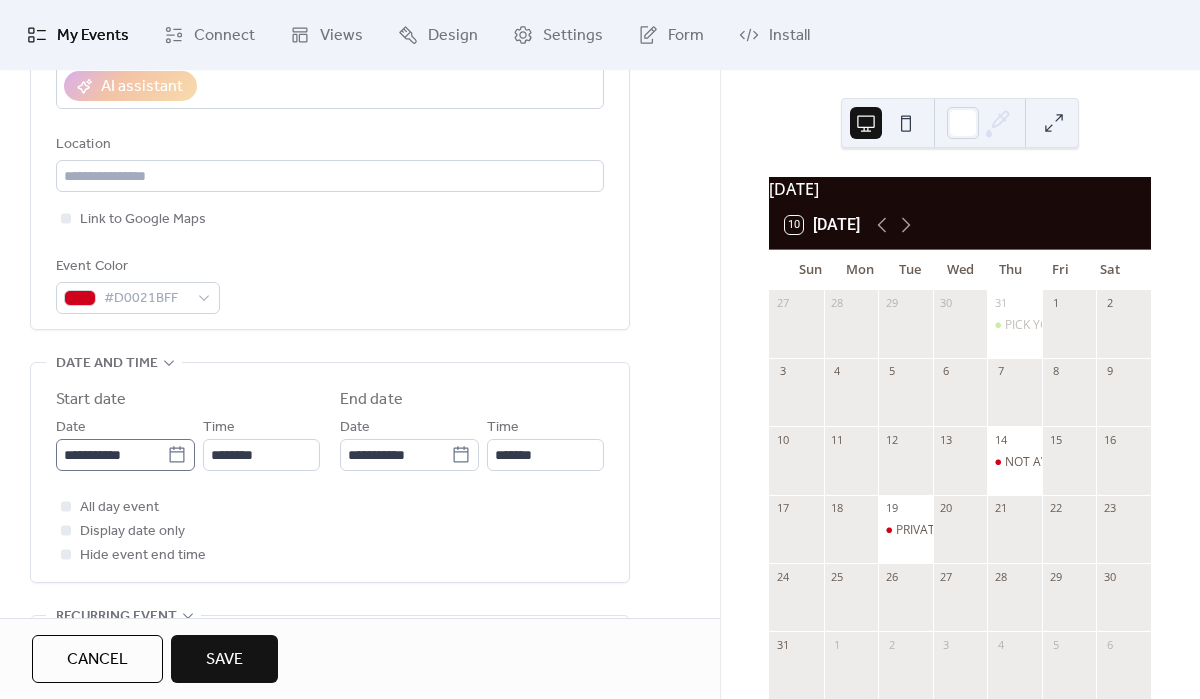 click 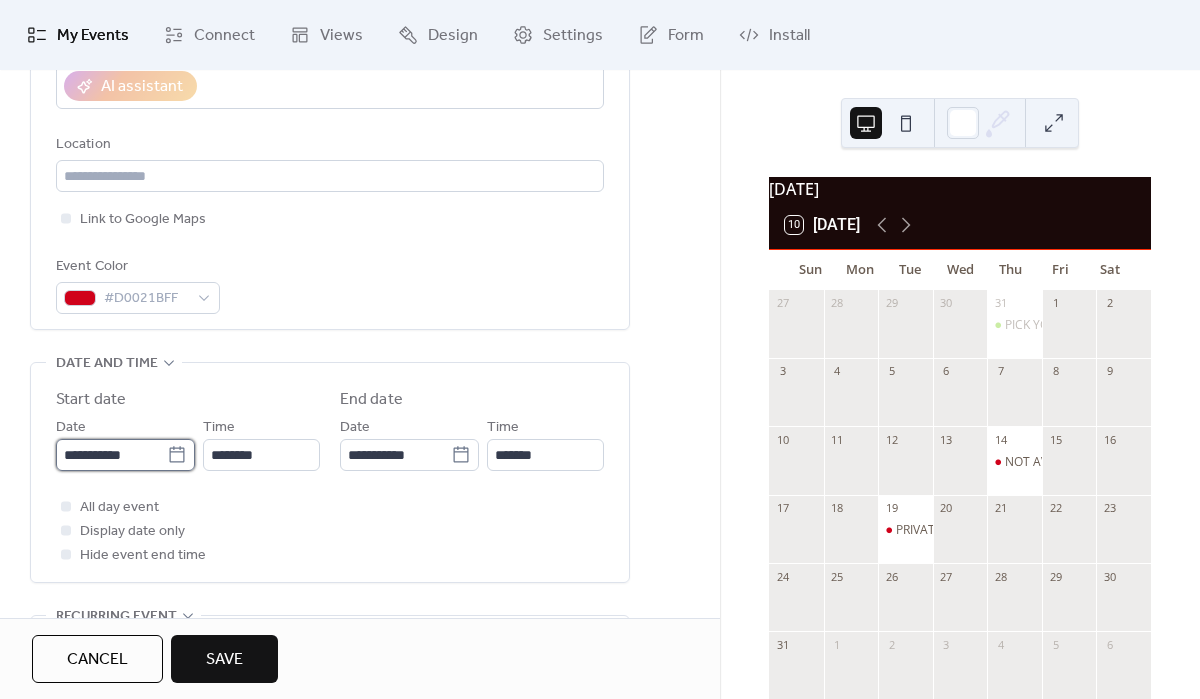 click on "**********" at bounding box center [111, 455] 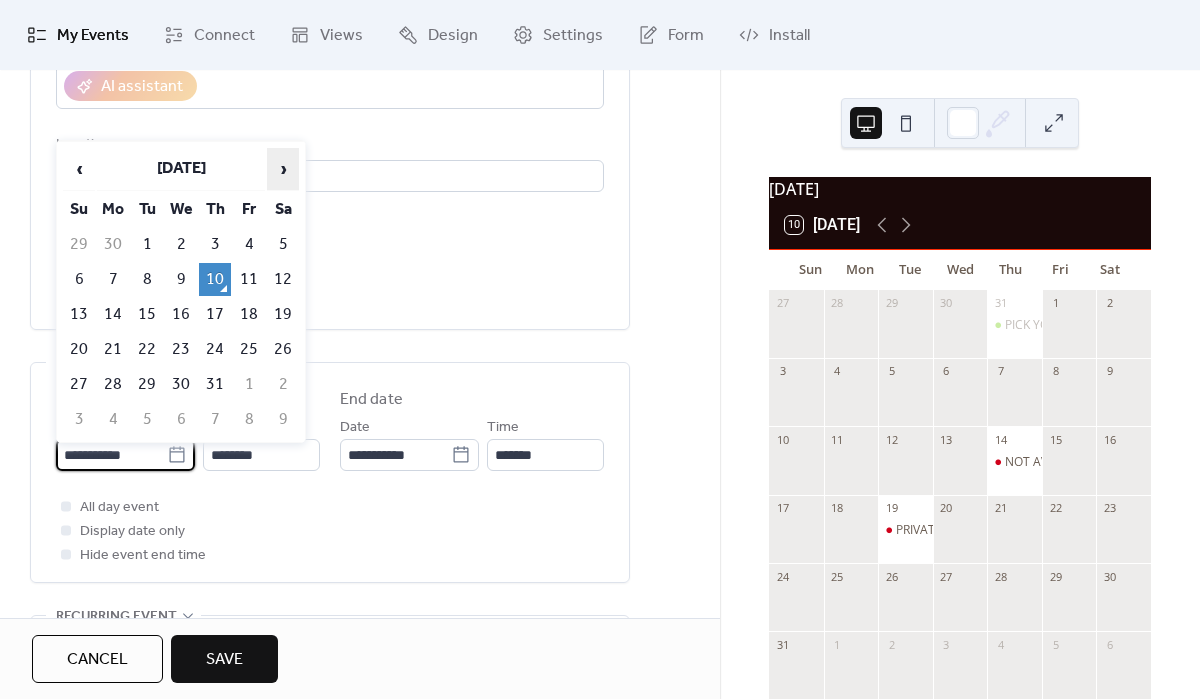 click on "›" at bounding box center [283, 169] 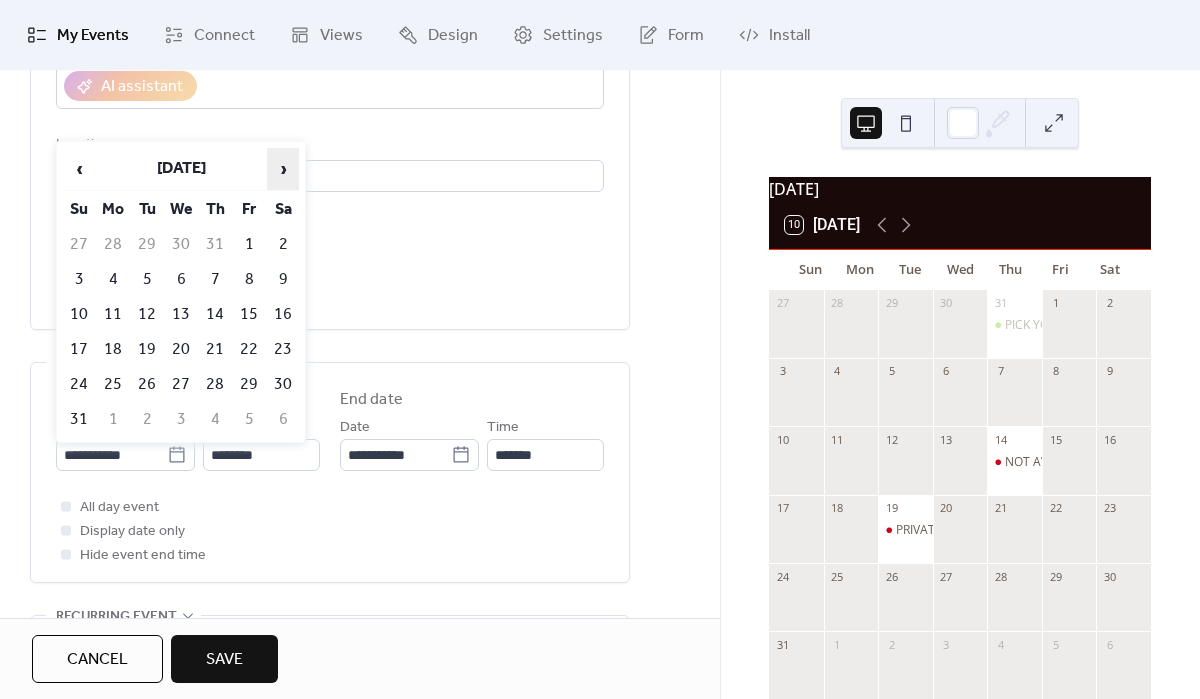 click on "›" at bounding box center [283, 169] 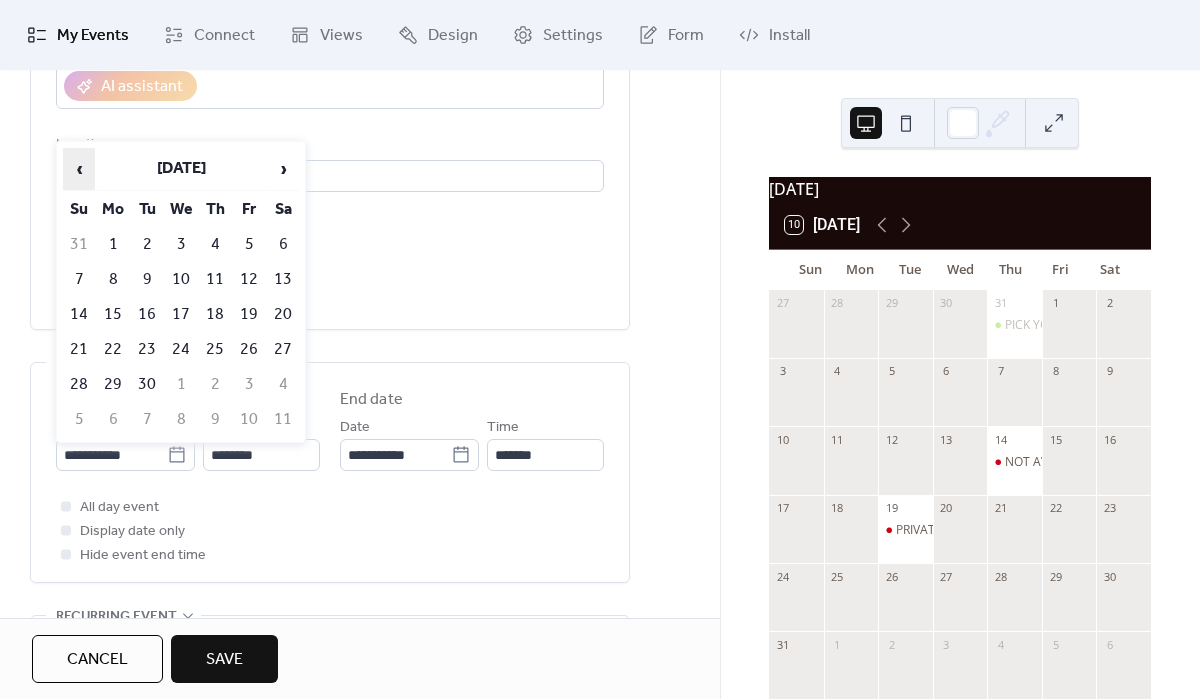click on "‹" at bounding box center (79, 169) 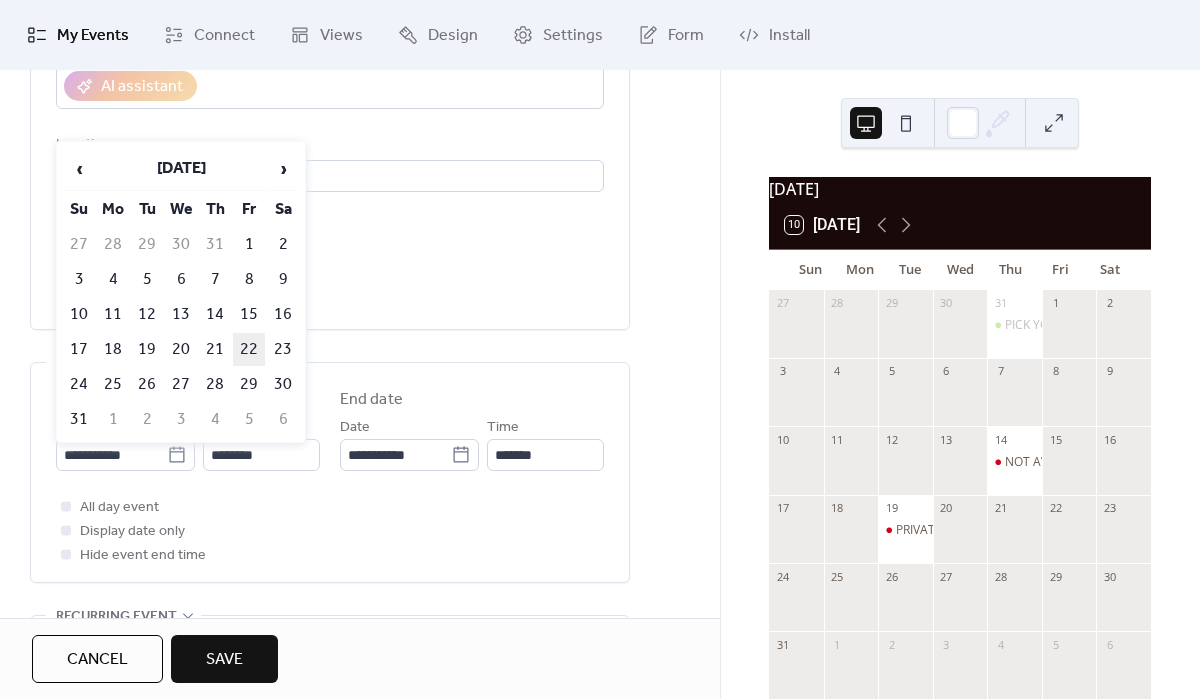 click on "22" at bounding box center (249, 349) 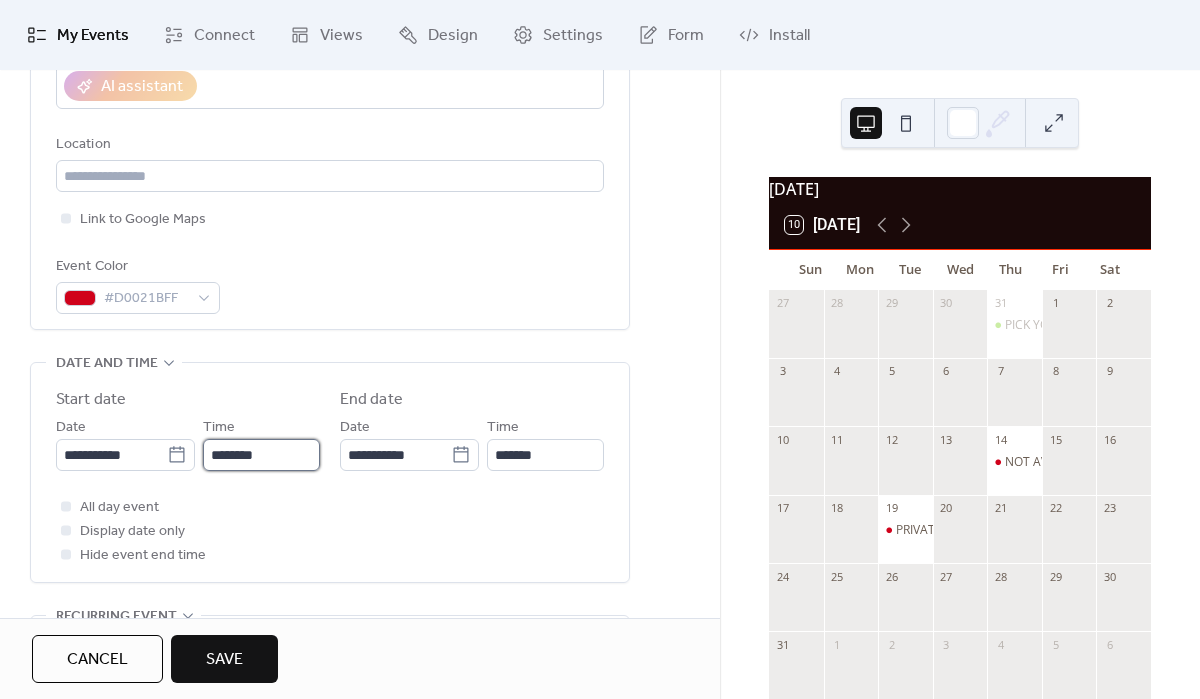 click on "********" at bounding box center [261, 455] 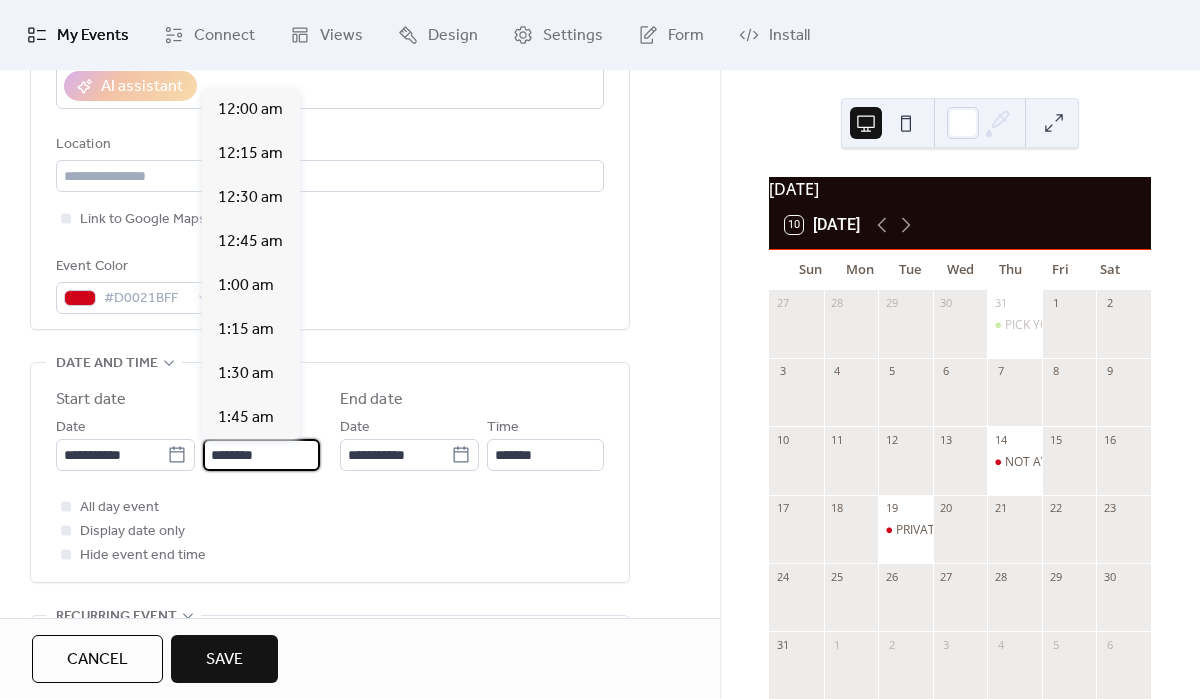 scroll, scrollTop: 2112, scrollLeft: 0, axis: vertical 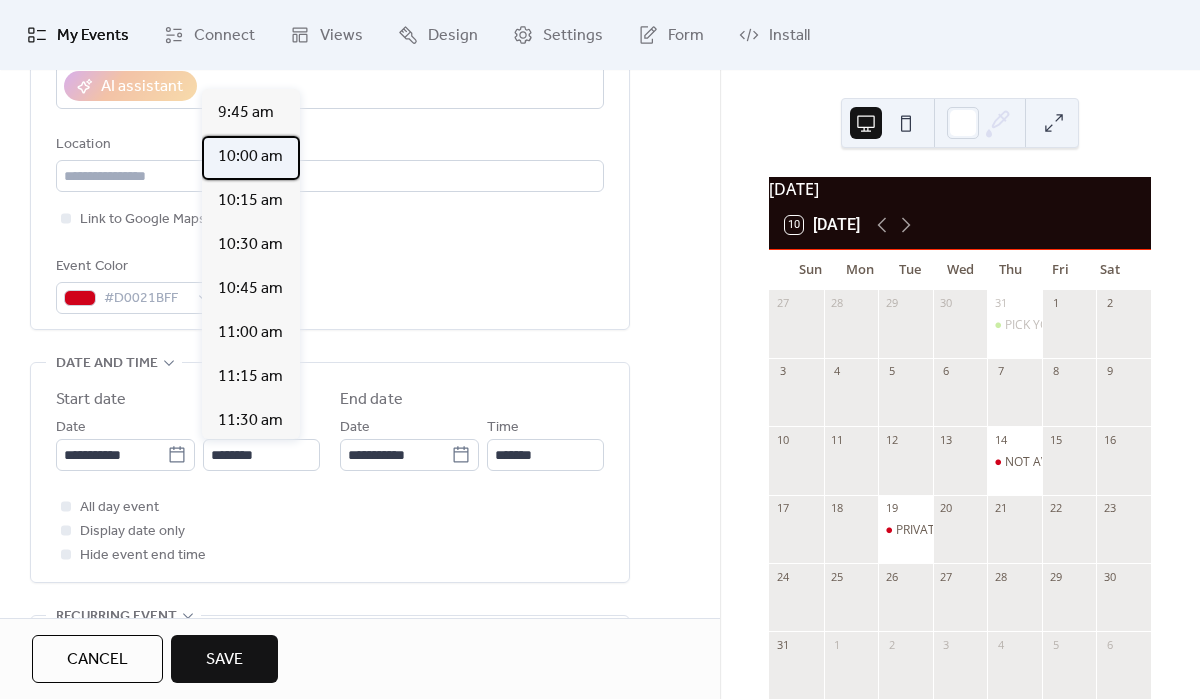 click on "10:00 am" at bounding box center (250, 157) 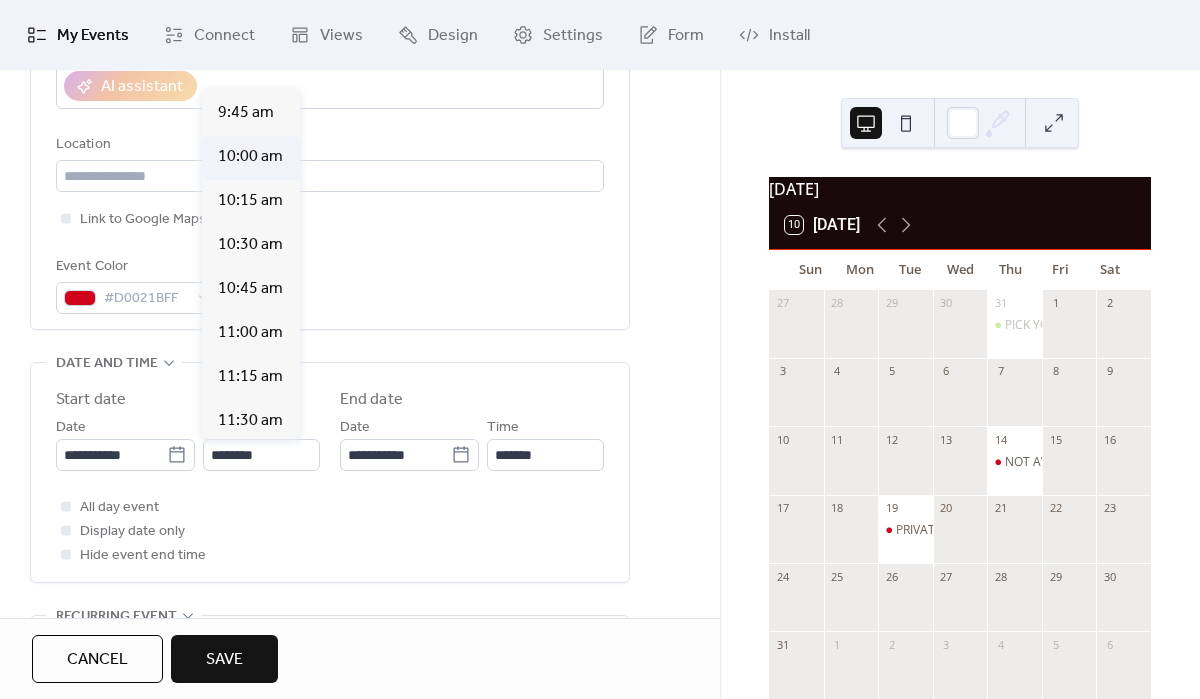 type on "********" 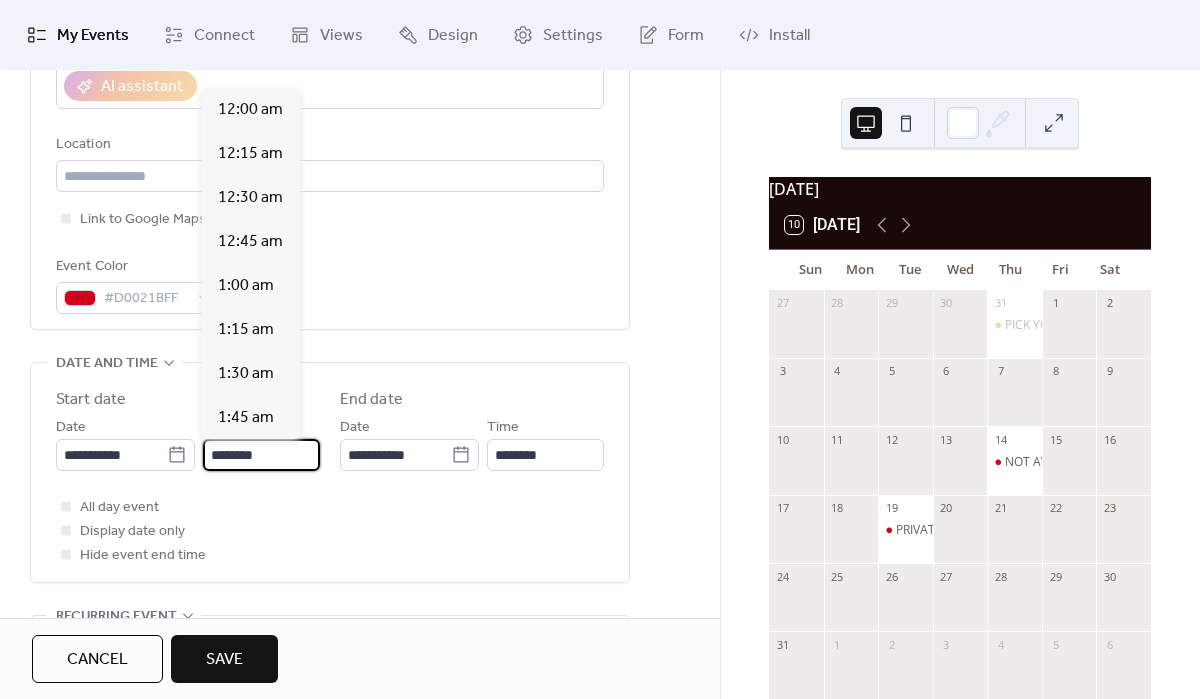 click on "********" at bounding box center [261, 455] 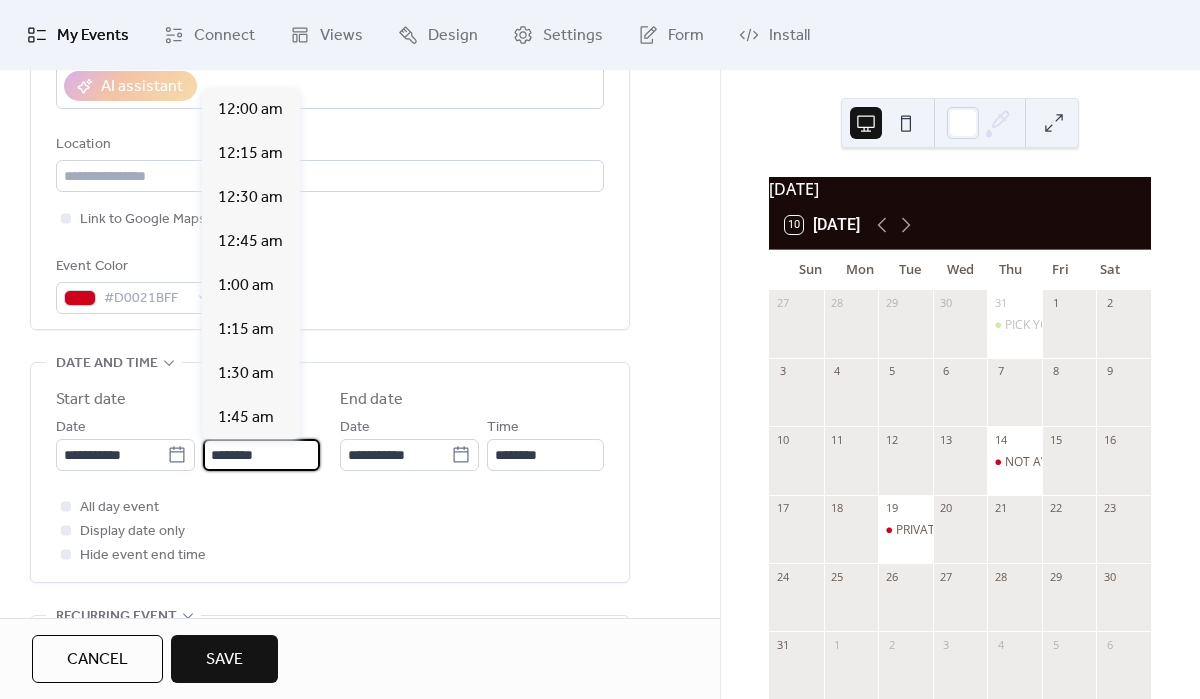 scroll, scrollTop: 1760, scrollLeft: 0, axis: vertical 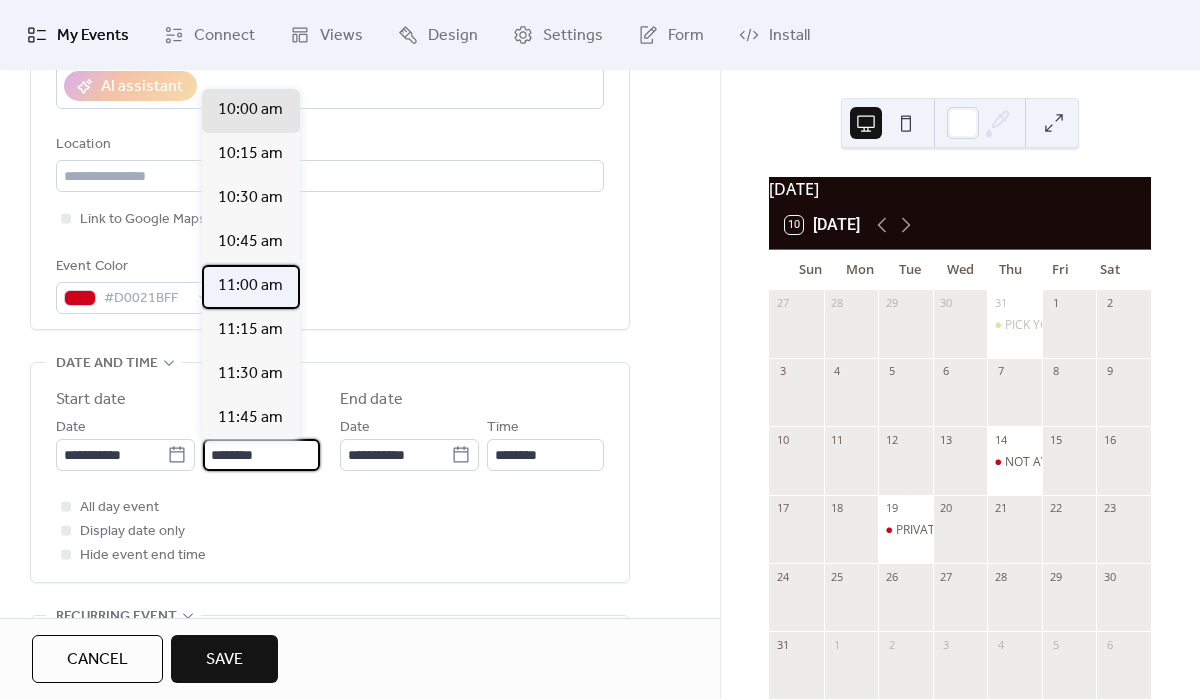 click on "11:00 am" at bounding box center [250, 286] 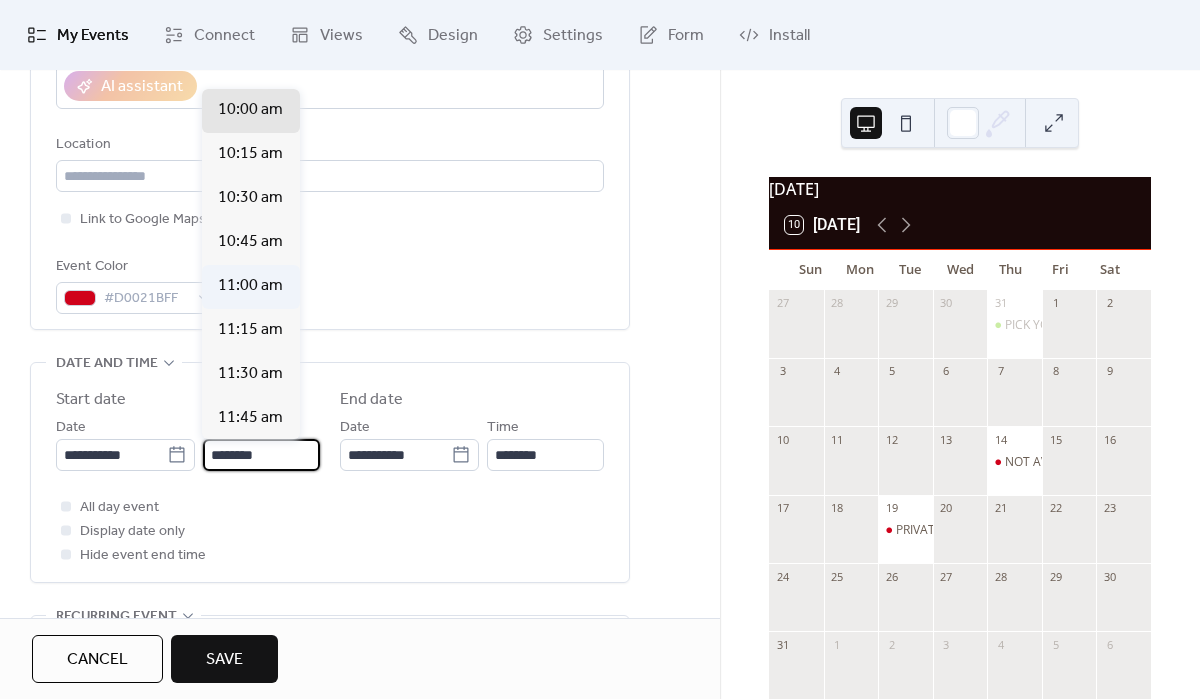 type on "********" 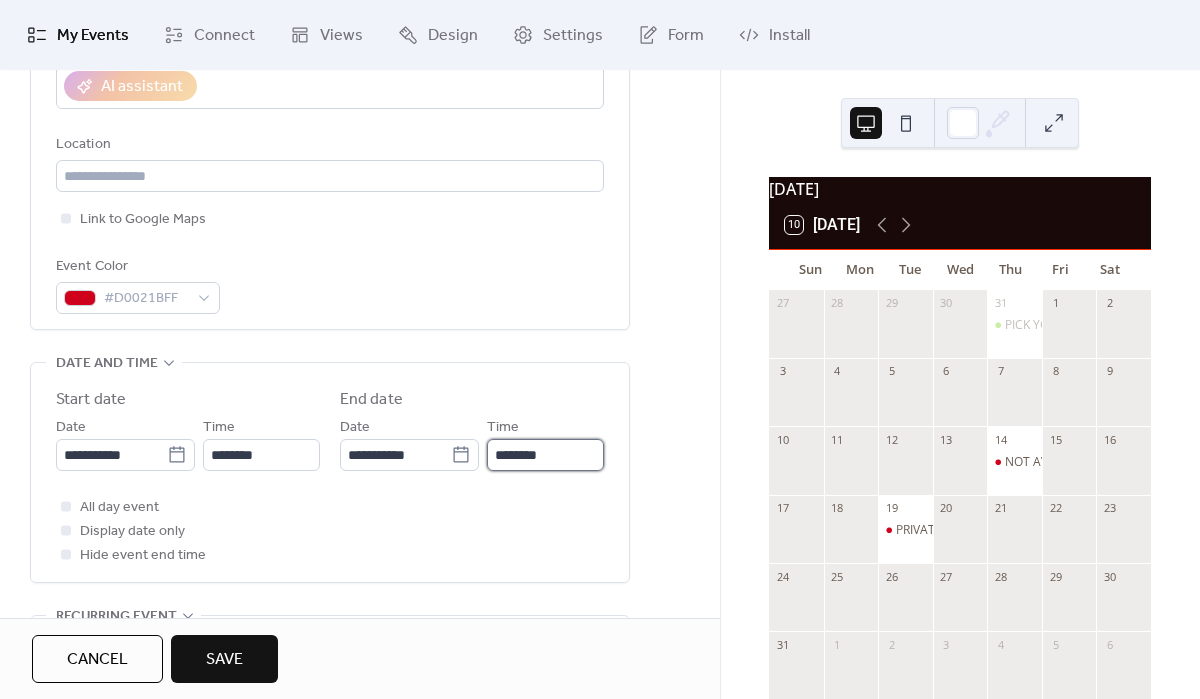 click on "********" at bounding box center [545, 455] 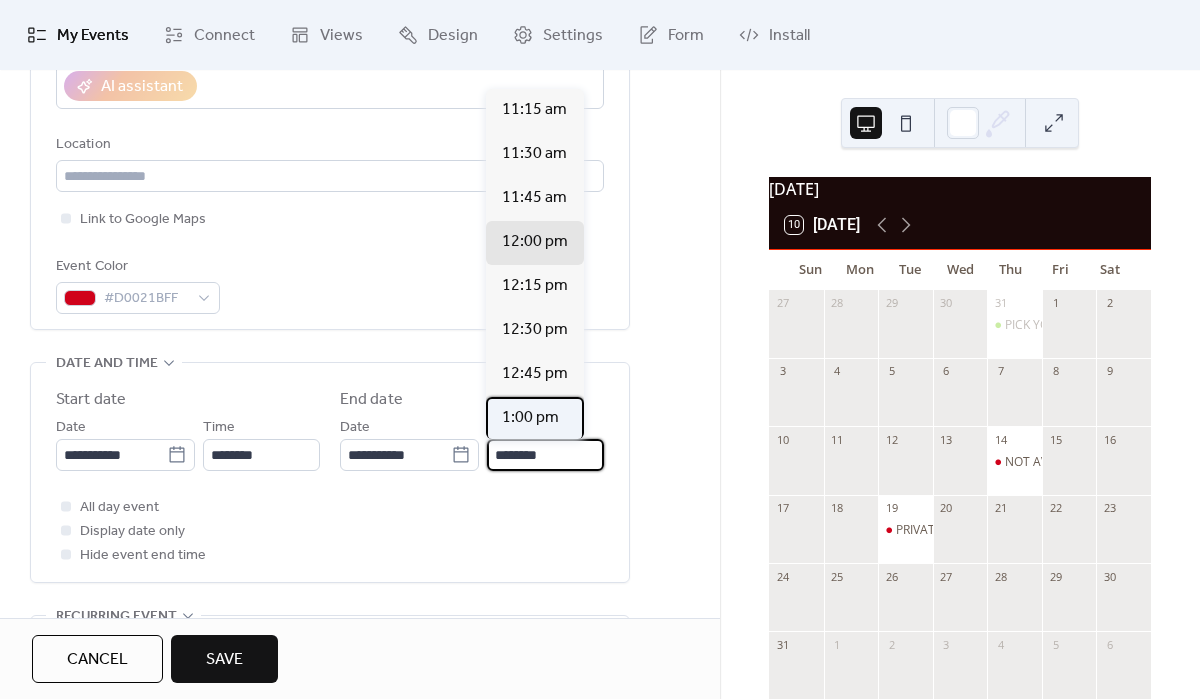 click on "1:00 pm" at bounding box center [530, 418] 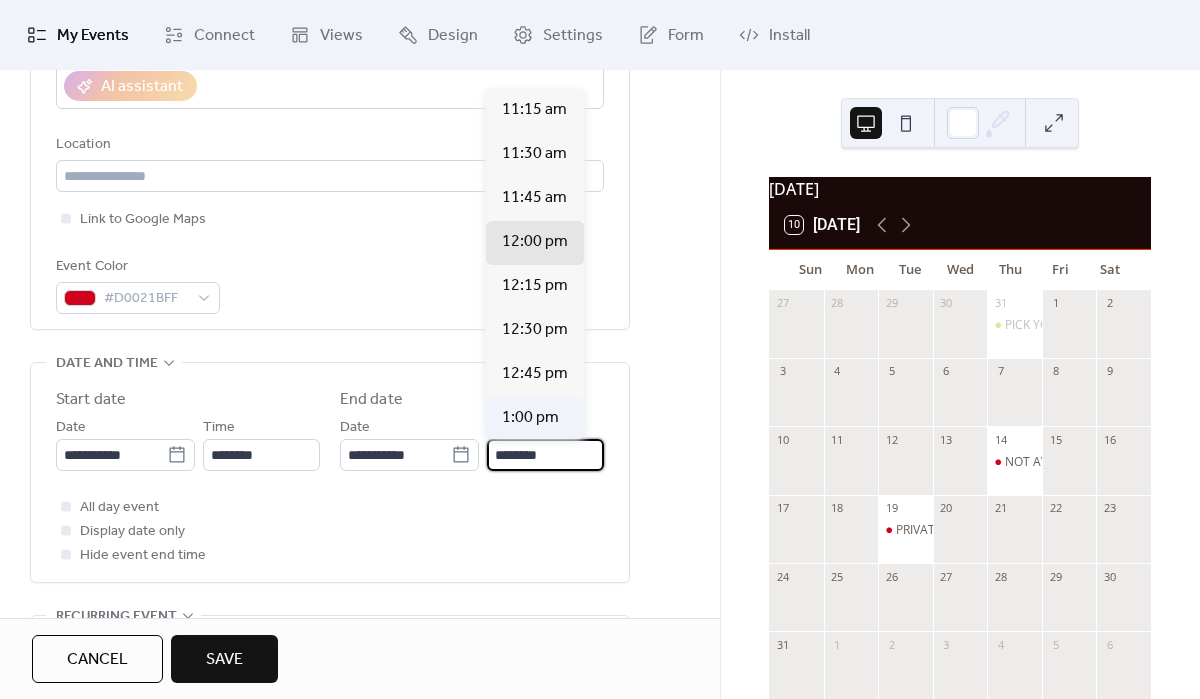 type on "*******" 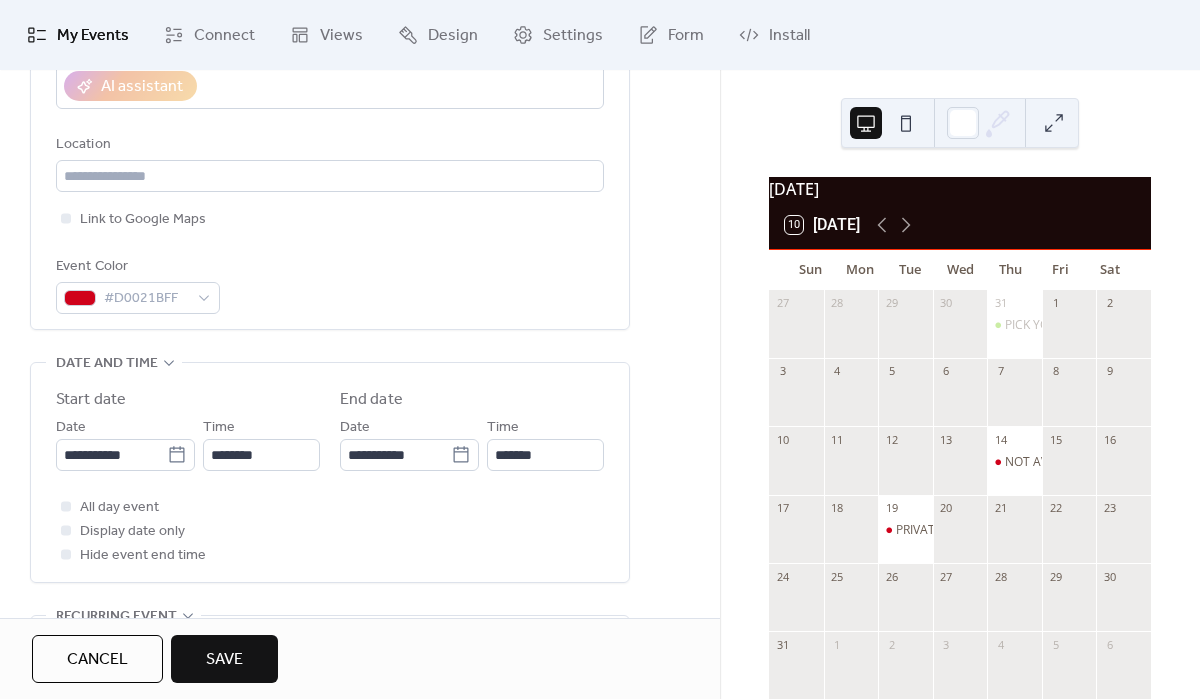 click on "**********" at bounding box center (360, 507) 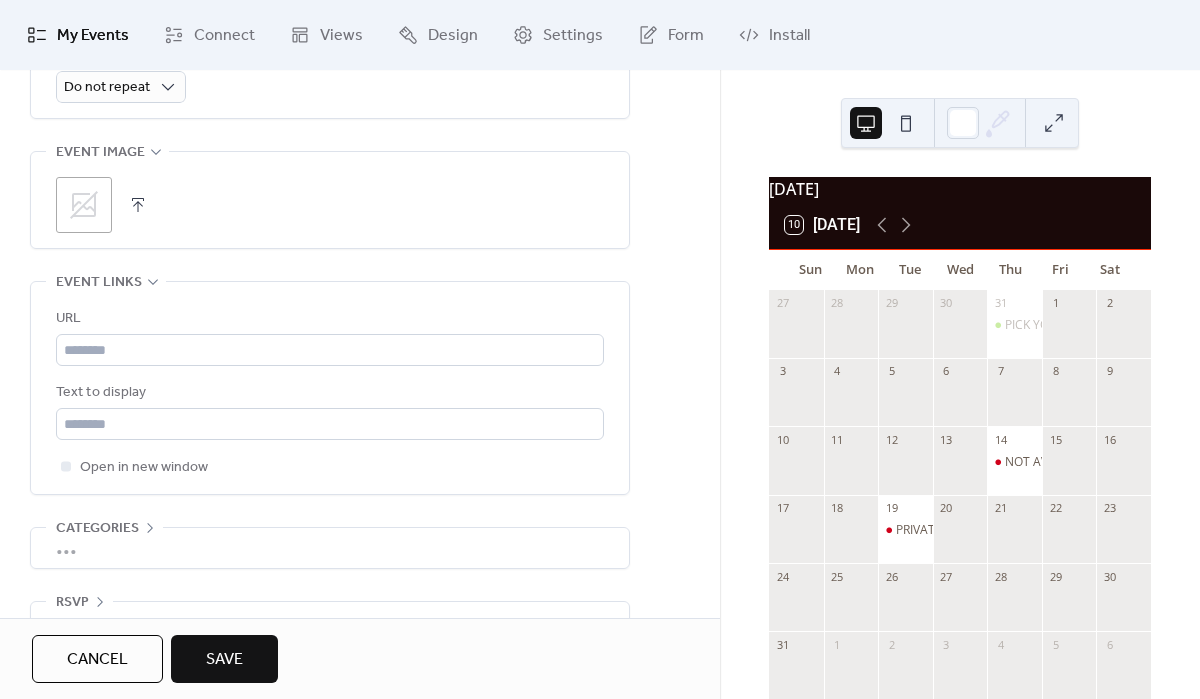 scroll, scrollTop: 1019, scrollLeft: 0, axis: vertical 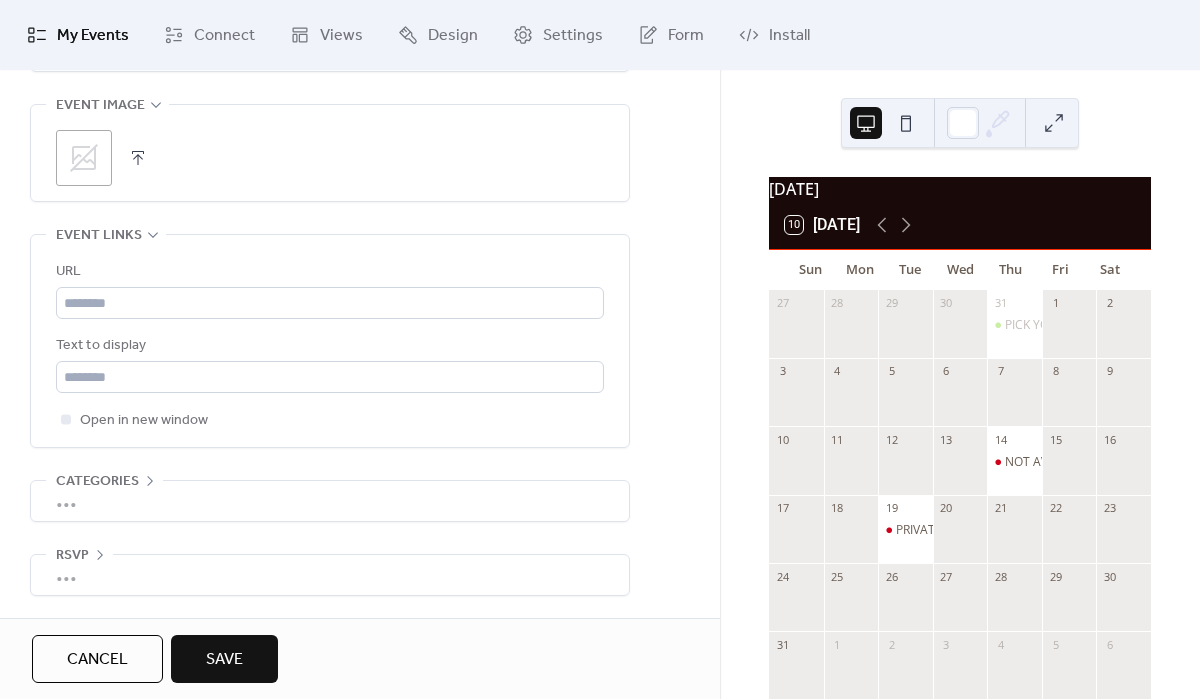 click on "Save" at bounding box center (224, 660) 